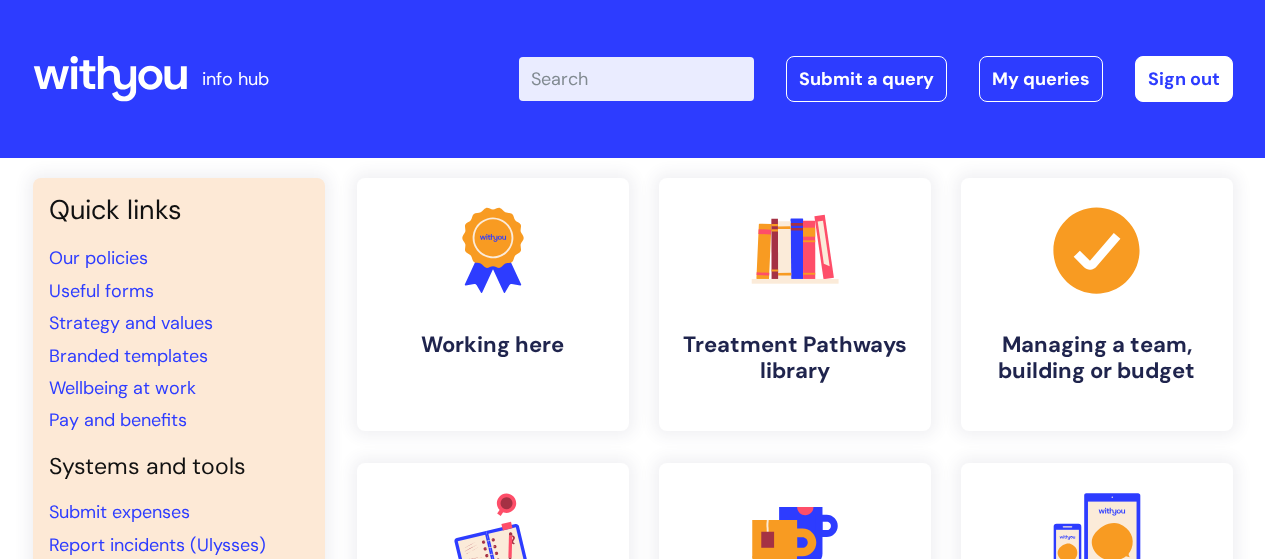 scroll, scrollTop: 0, scrollLeft: 0, axis: both 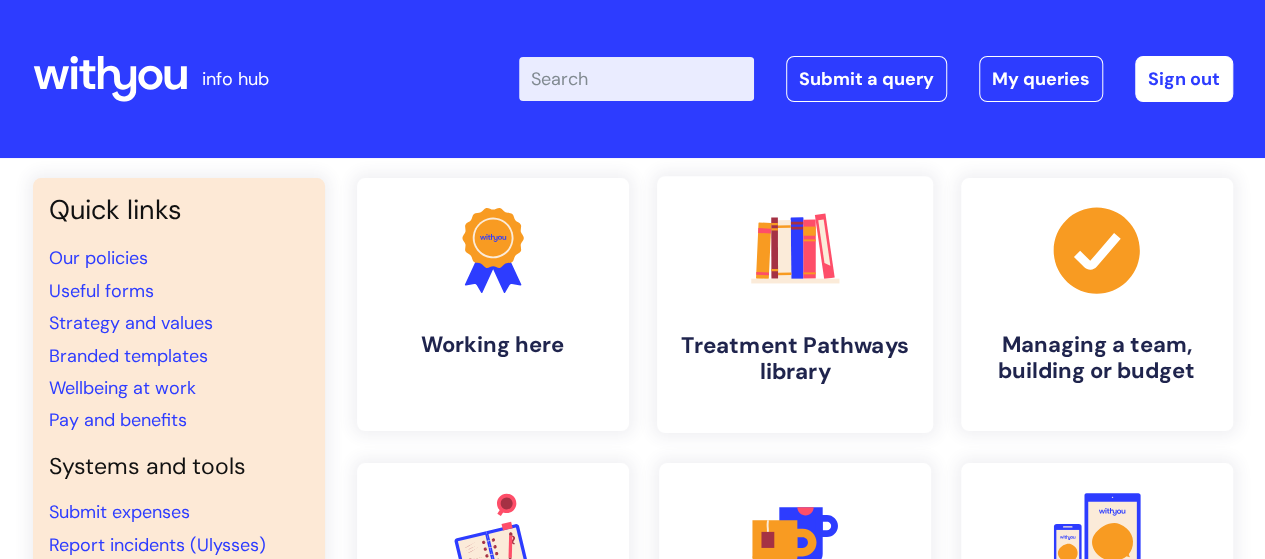 click on ".cls-1{fill:#f89b22;}.cls-1,.cls-2,.cls-3,.cls-4,.cls-5,.cls-6,.cls-7{stroke-width:0px;}.cls-2{fill:#2d3cff;}.cls-3{fill:#3b2060;}.cls-4{fill:#5763ff;}.cls-5{fill:#a53144;}.cls-6{fill:#fe4e69;}.cls-7{fill:#028177;}
Treatment Pathways library" at bounding box center [794, 304] 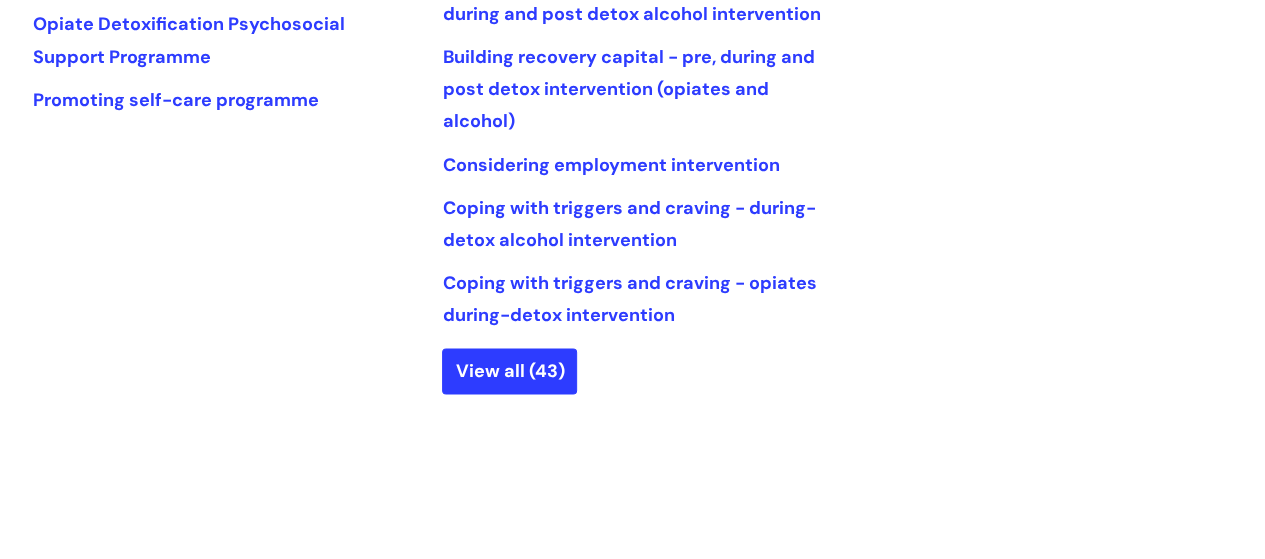 scroll, scrollTop: 1200, scrollLeft: 0, axis: vertical 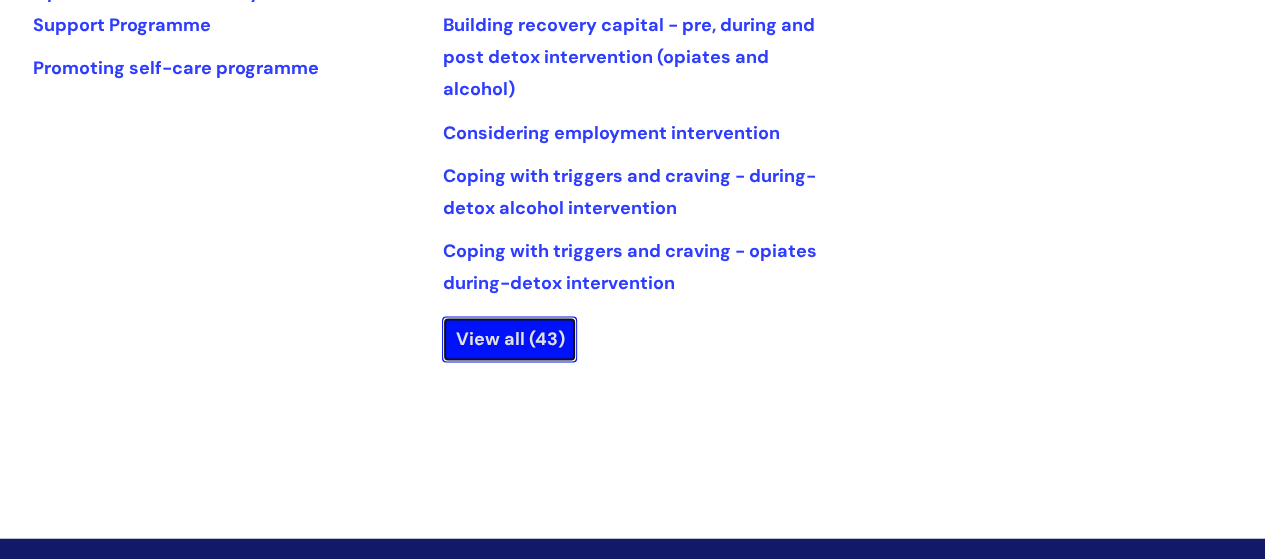 click on "View all (43)" at bounding box center (509, 339) 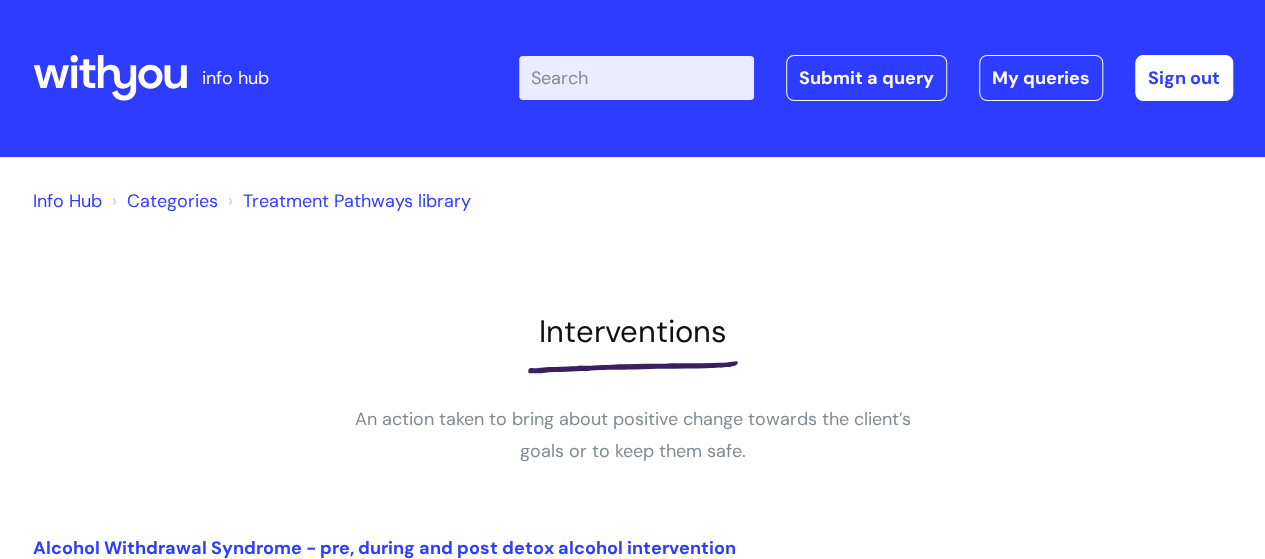scroll, scrollTop: 0, scrollLeft: 0, axis: both 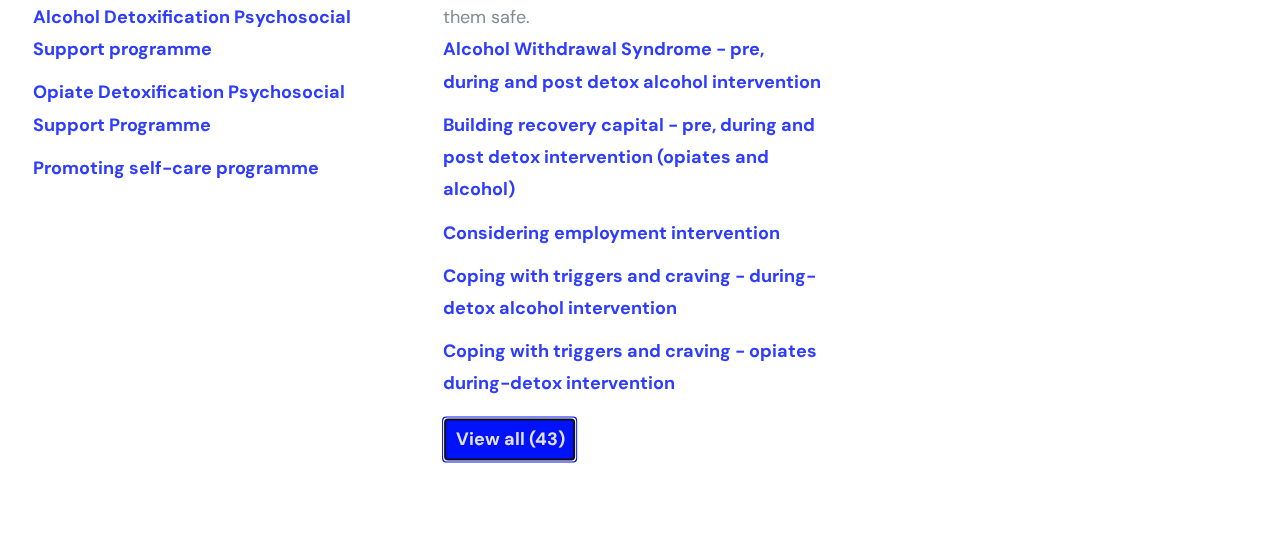 click on "View all (43)" at bounding box center (509, 439) 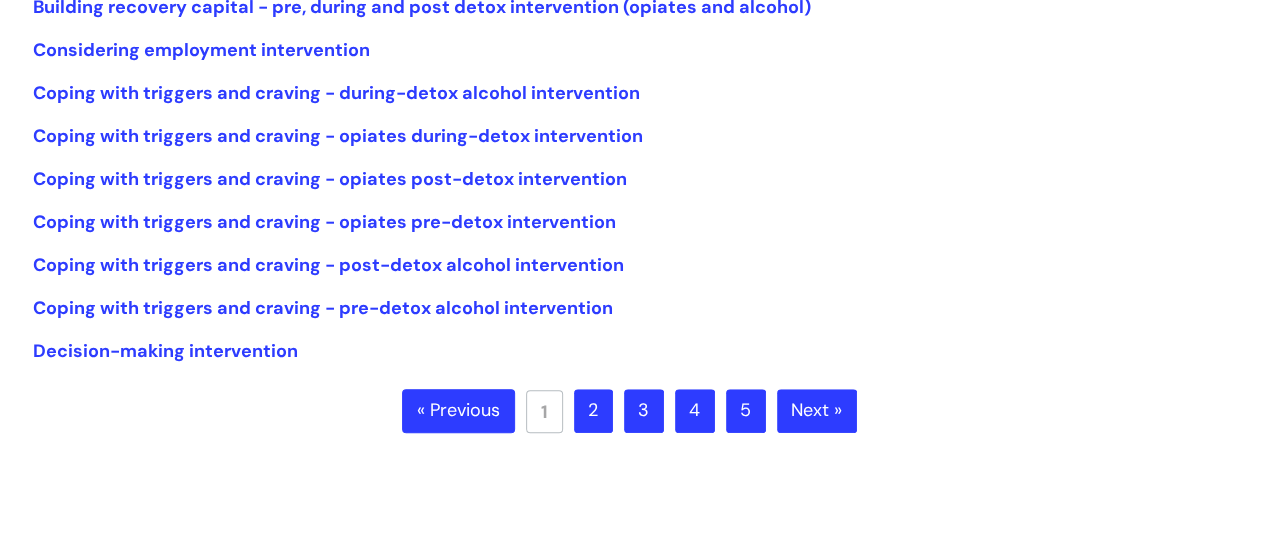 scroll, scrollTop: 600, scrollLeft: 0, axis: vertical 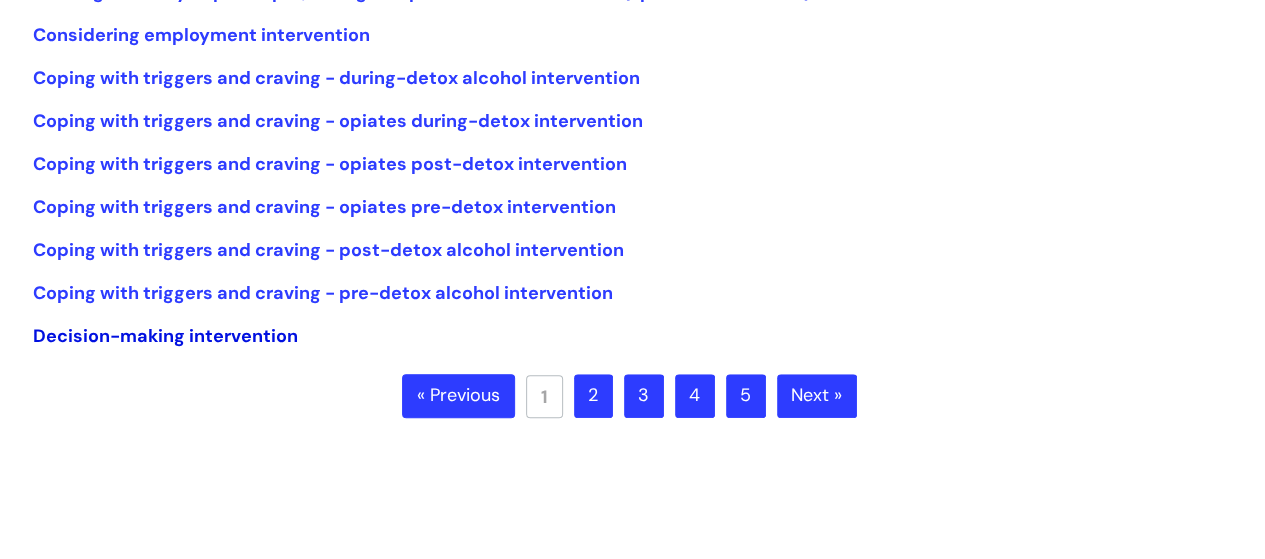 click on "Decision-making intervention" at bounding box center (165, 336) 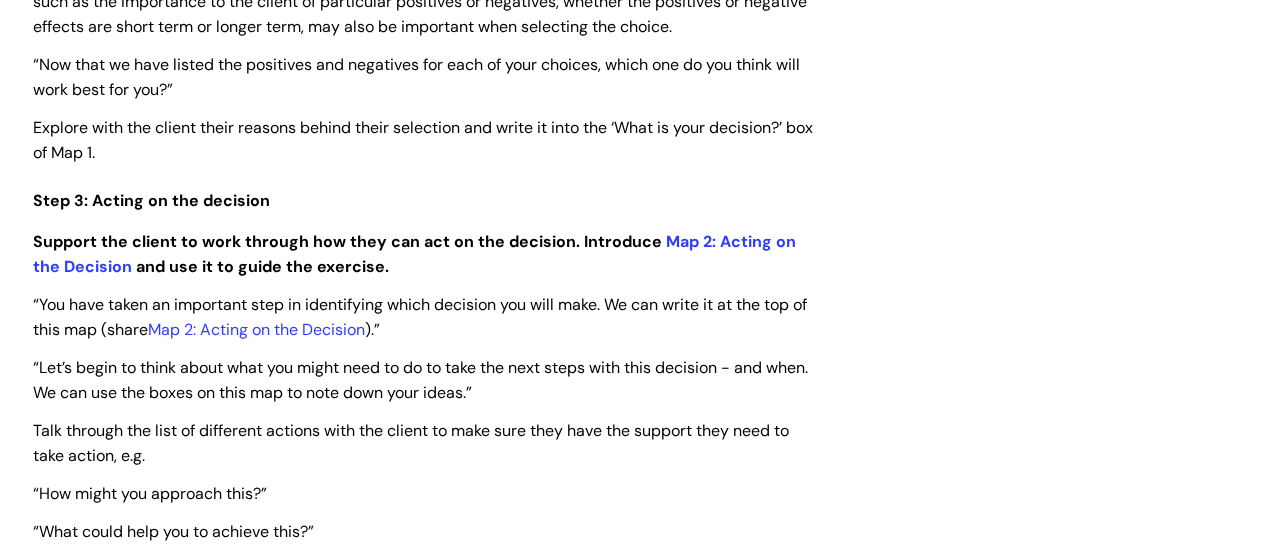 scroll, scrollTop: 3800, scrollLeft: 0, axis: vertical 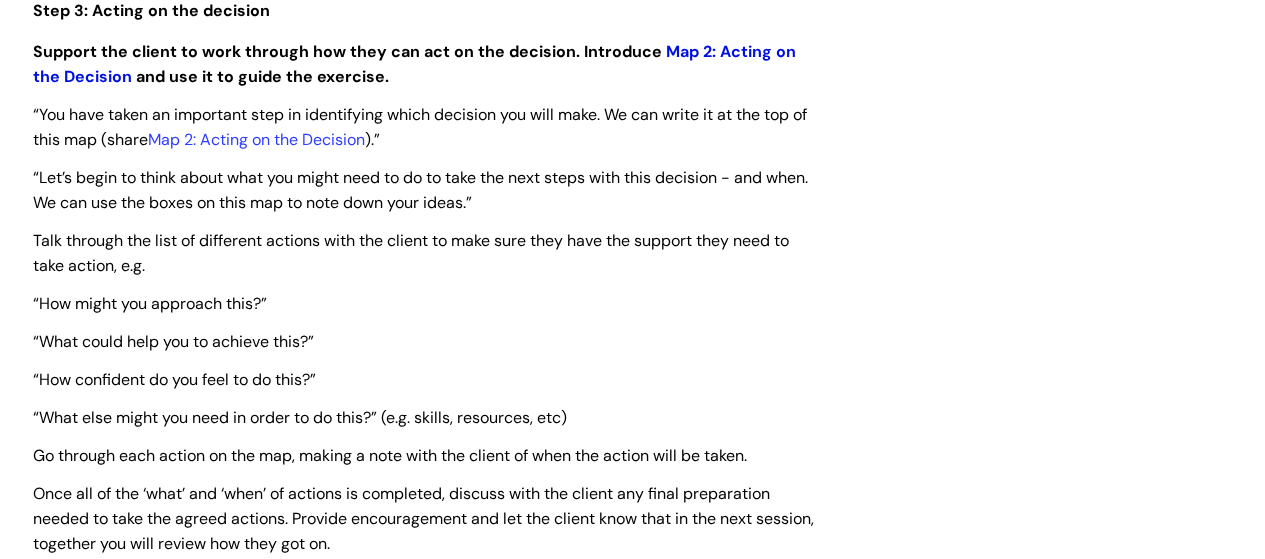 click on "Map 2: Acting on the Decision" at bounding box center [414, 64] 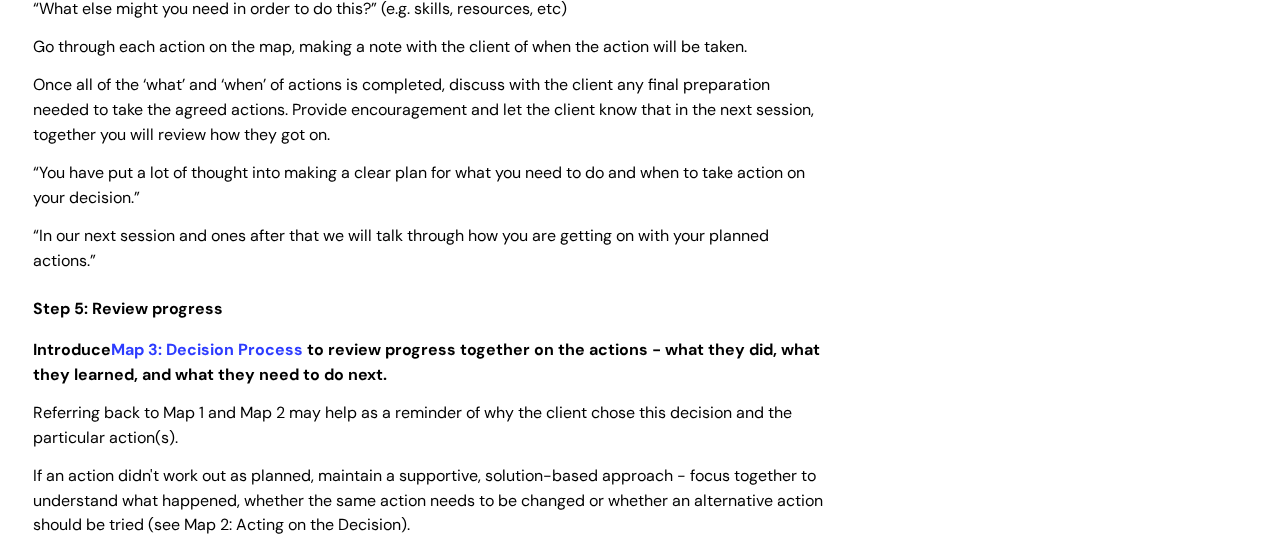 scroll, scrollTop: 4200, scrollLeft: 0, axis: vertical 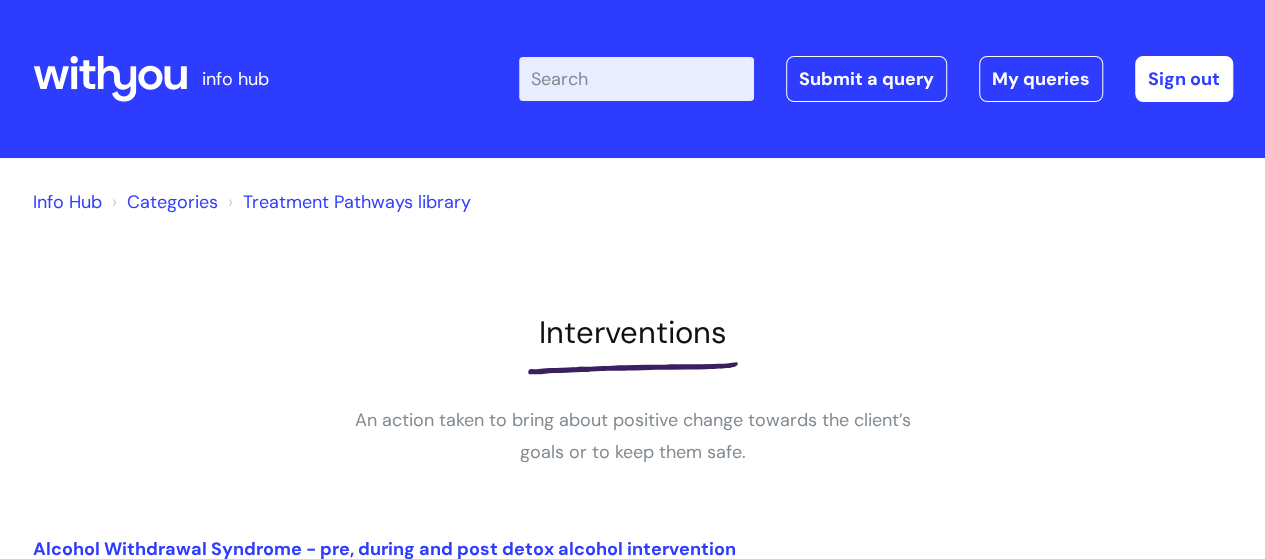 click on "Enter your search term here..." at bounding box center (636, 79) 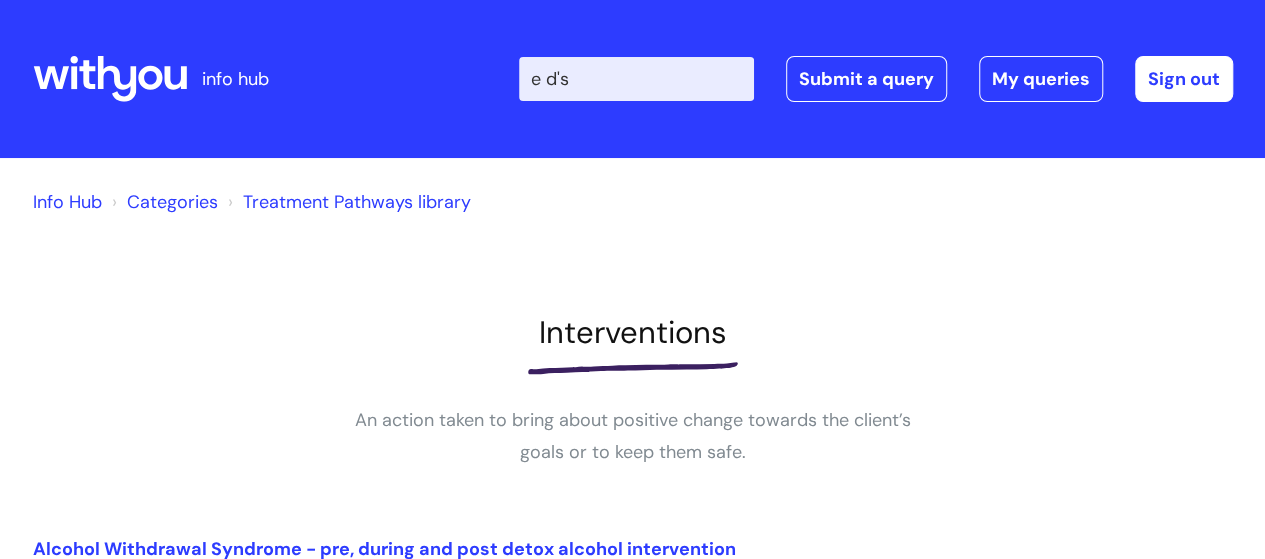 type on "e d's" 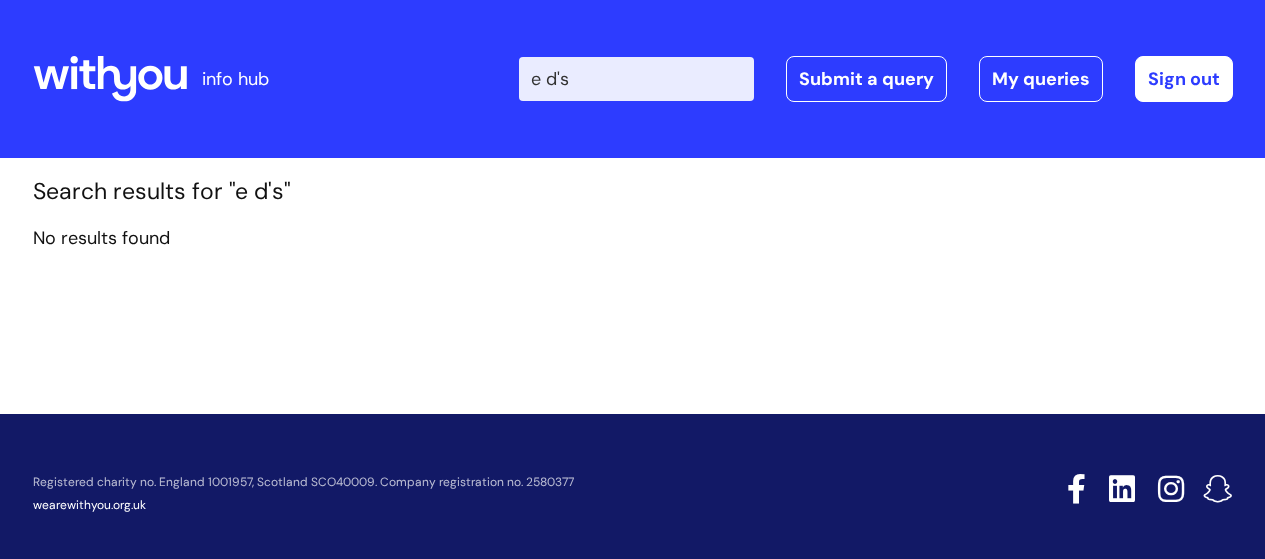 scroll, scrollTop: 0, scrollLeft: 0, axis: both 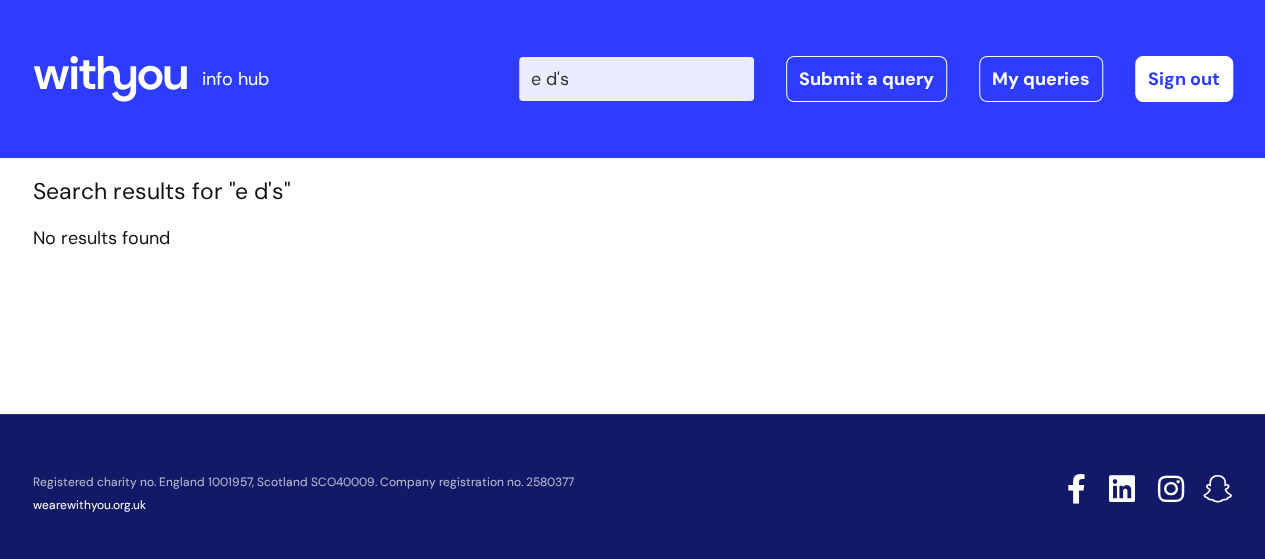 click on "e d's" at bounding box center [636, 79] 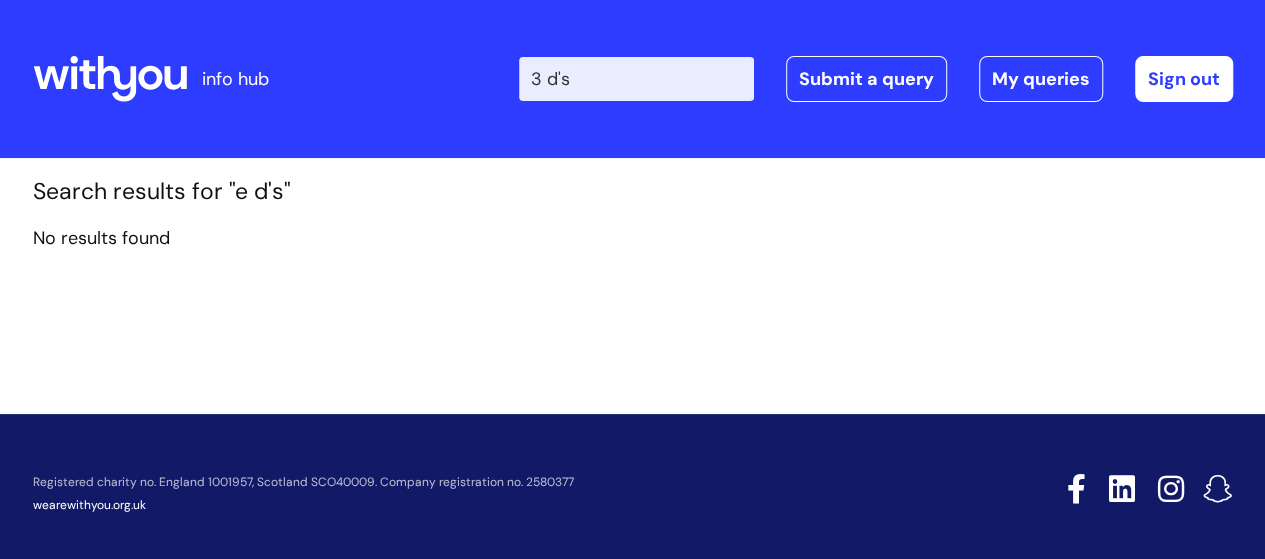 type on "3 d's" 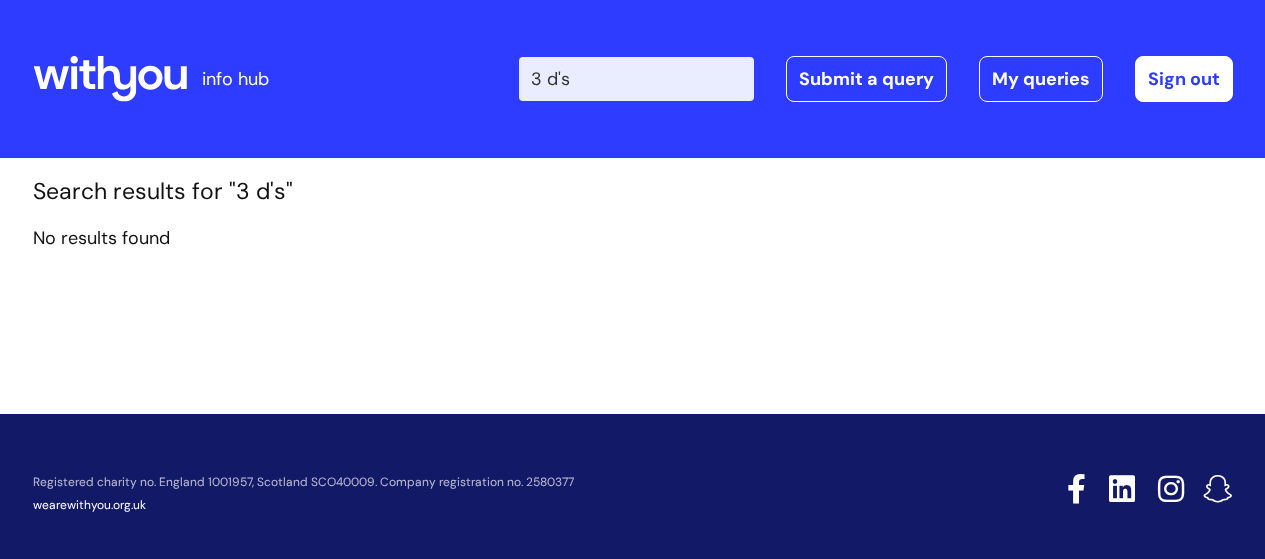 scroll, scrollTop: 0, scrollLeft: 0, axis: both 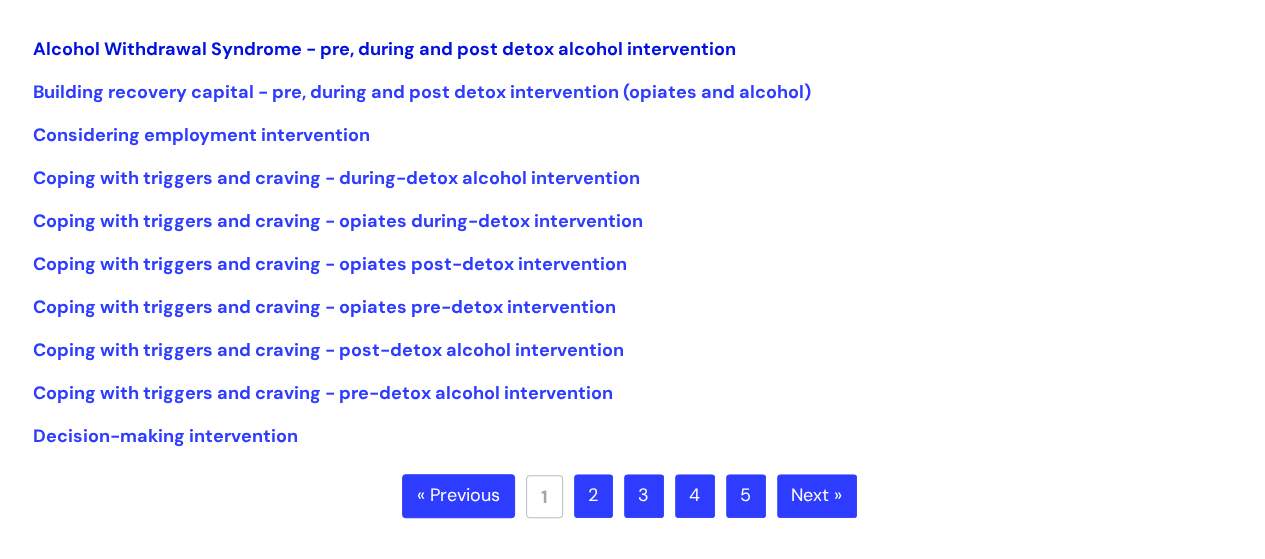 click on "Alcohol Withdrawal Syndrome - pre, during and post detox alcohol intervention" at bounding box center (384, 49) 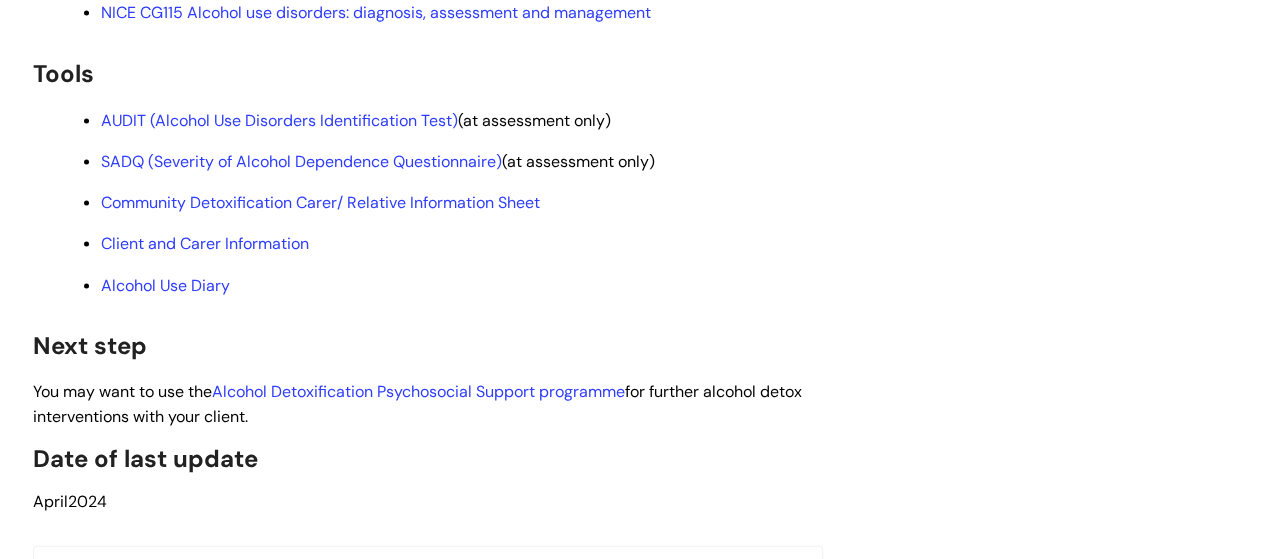 scroll, scrollTop: 5800, scrollLeft: 0, axis: vertical 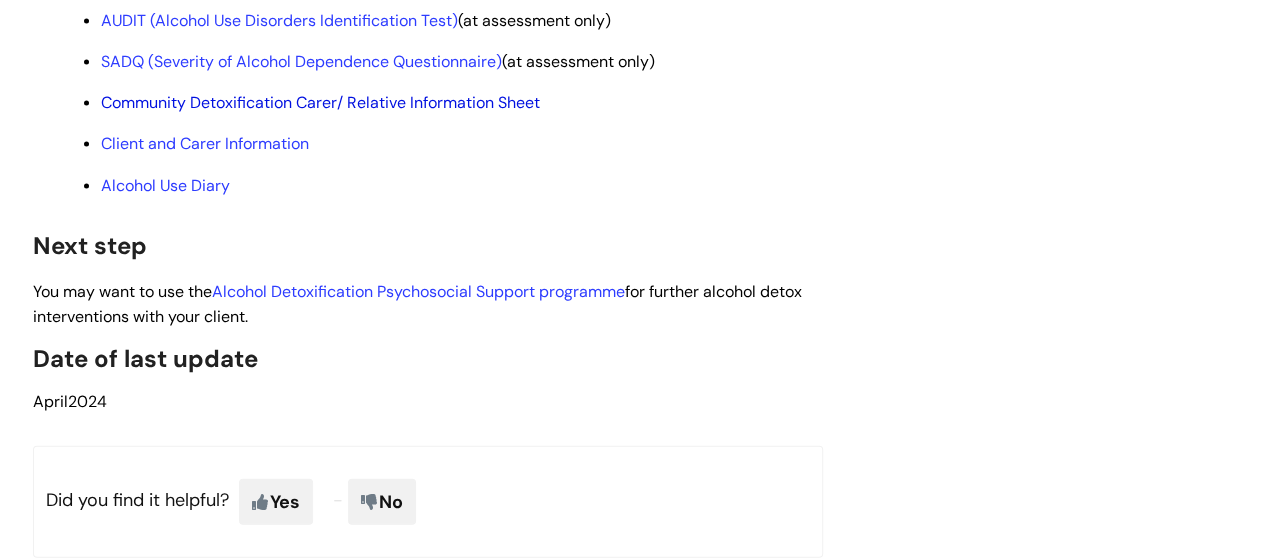click on "Community Detoxification Carer/ Relative Information Sheet" at bounding box center (320, 102) 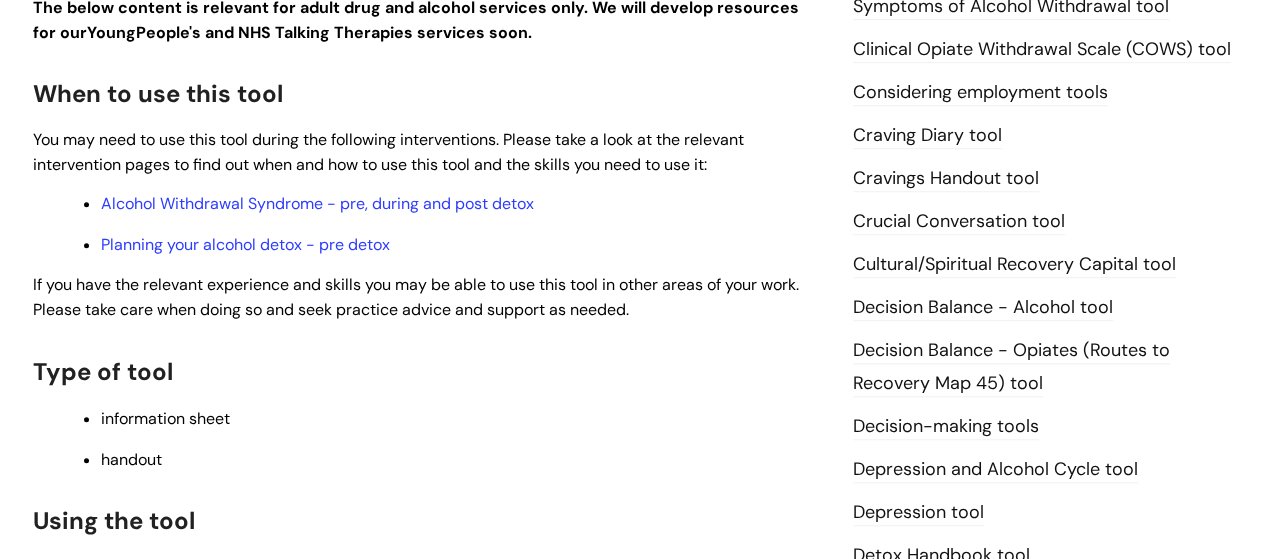 scroll, scrollTop: 700, scrollLeft: 0, axis: vertical 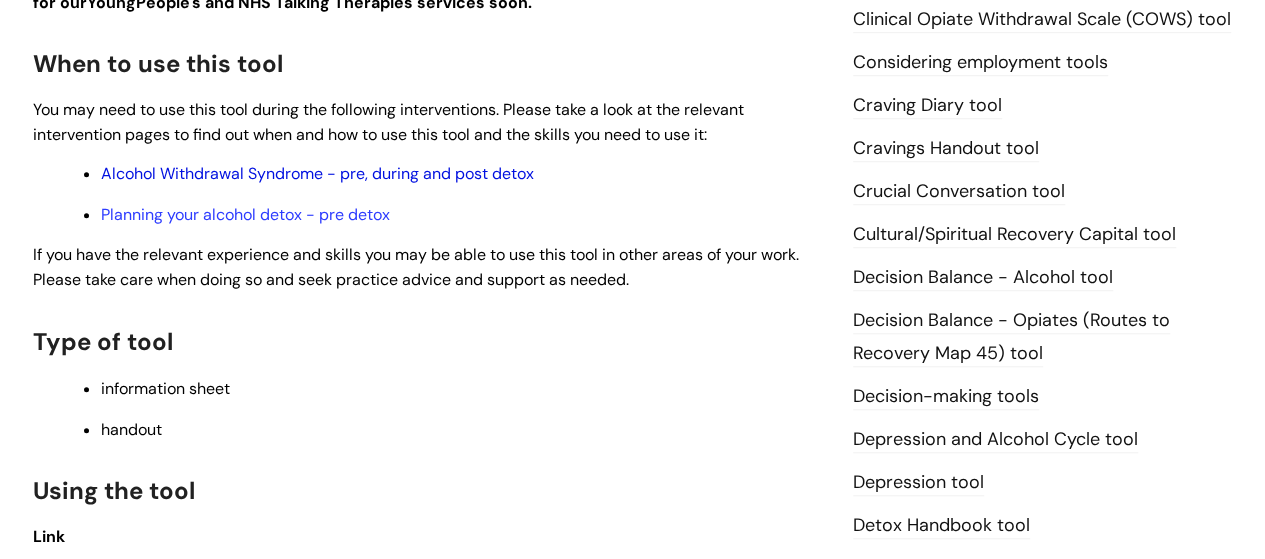 click on "Alcohol Withdrawal Syndrome - pre, during and post detox" at bounding box center (317, 173) 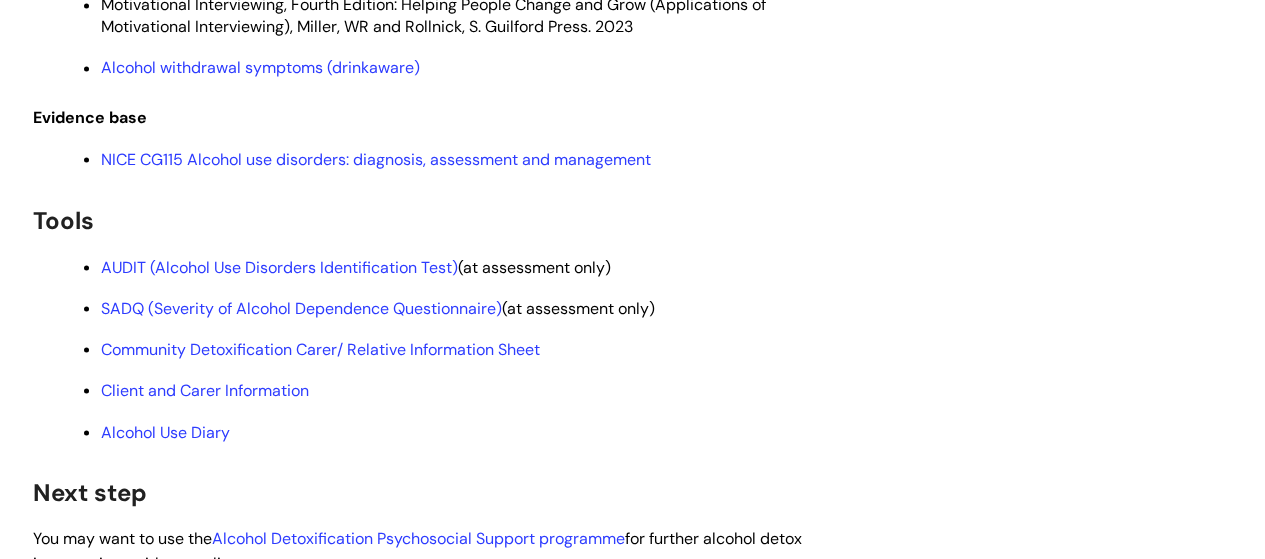 scroll, scrollTop: 5600, scrollLeft: 0, axis: vertical 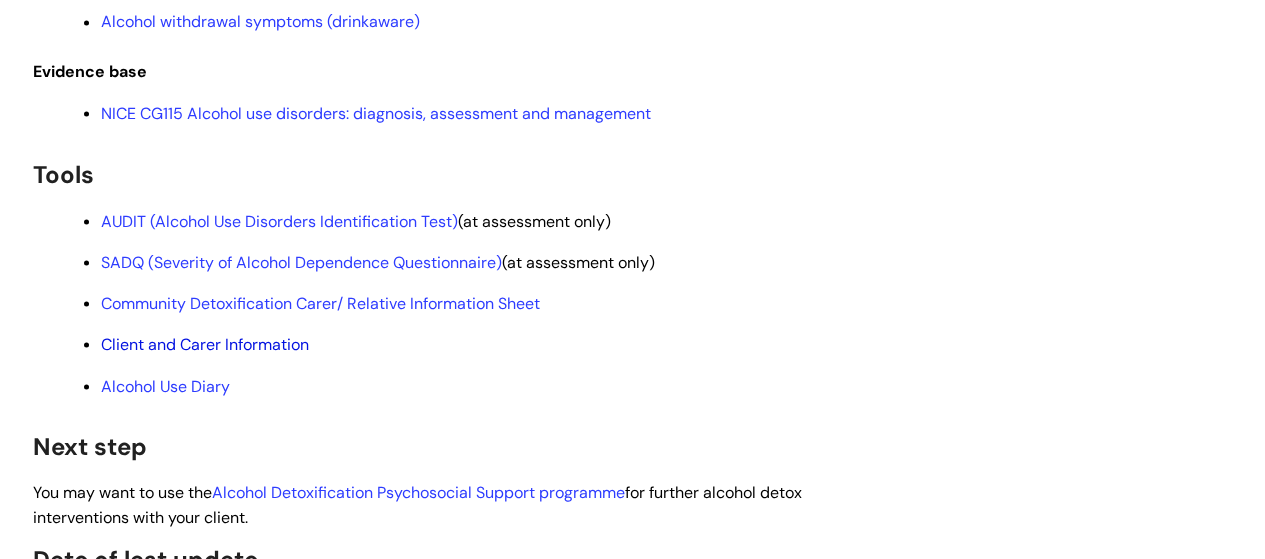 click on "Client and Carer Information" at bounding box center [205, 343] 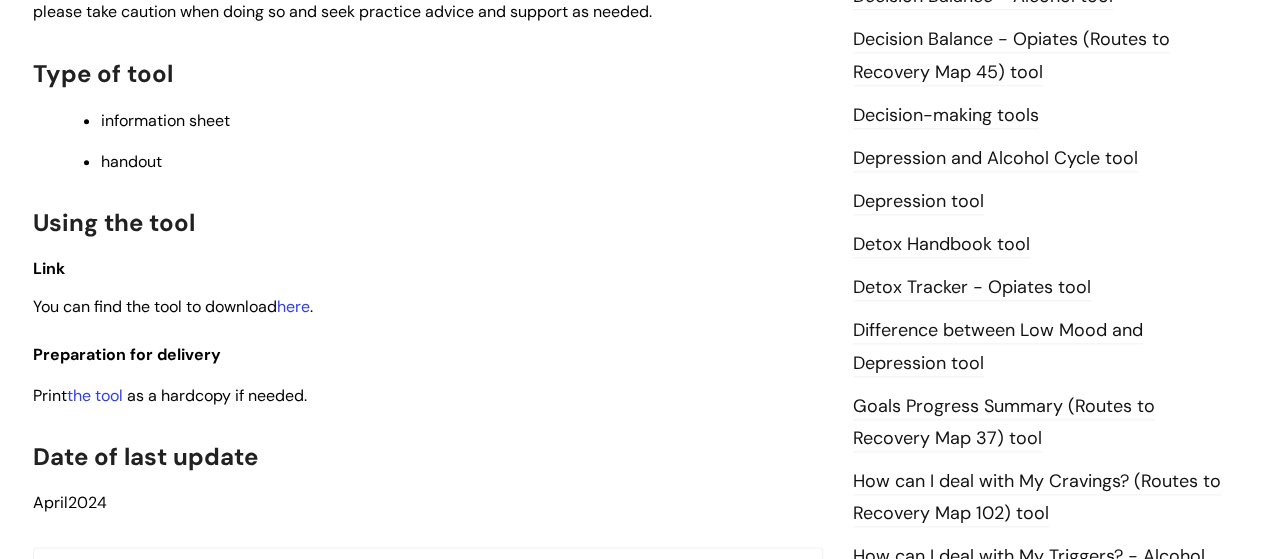 scroll, scrollTop: 1000, scrollLeft: 0, axis: vertical 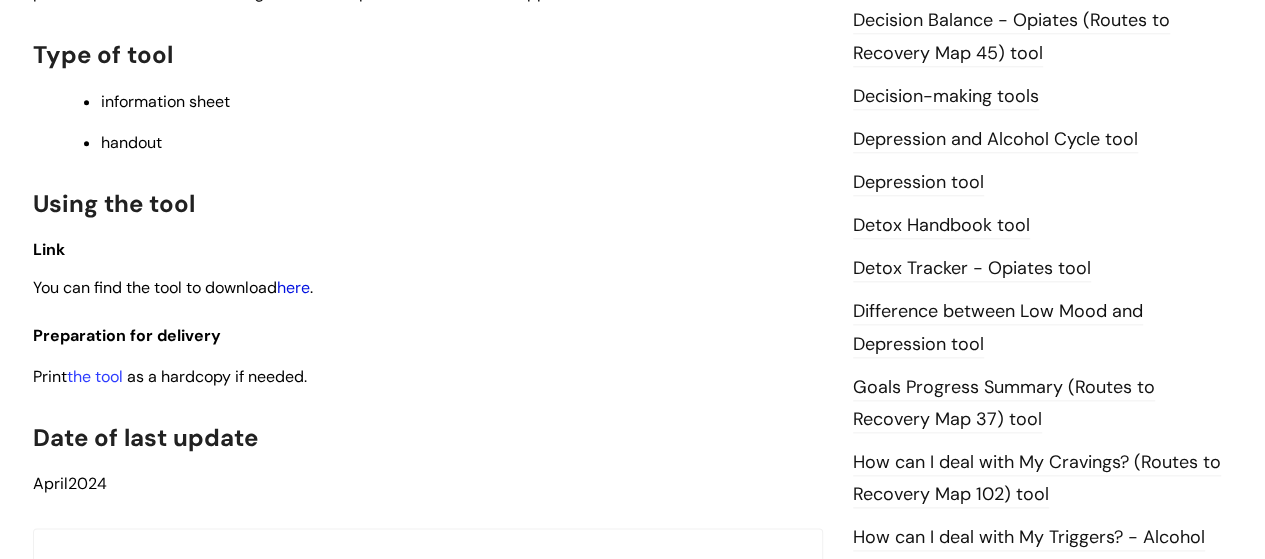 click on "here" at bounding box center (293, 287) 